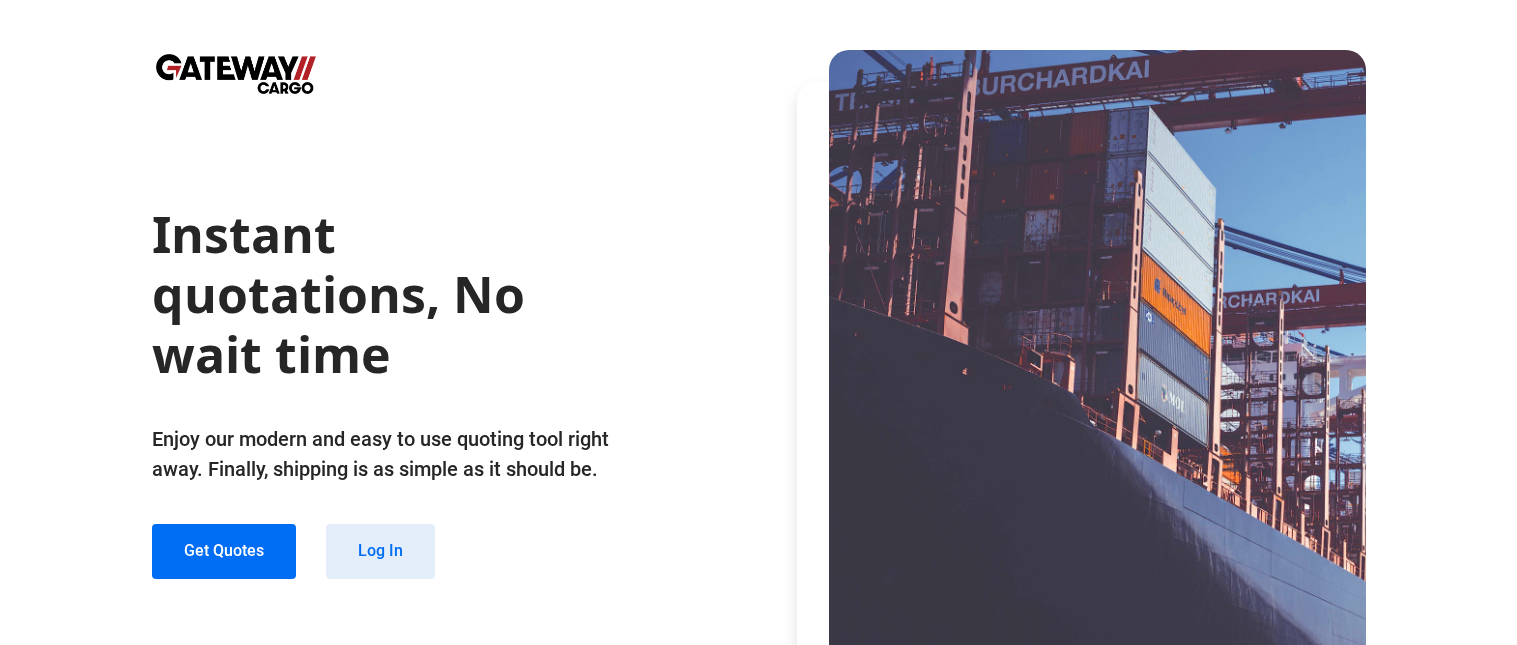 scroll, scrollTop: 0, scrollLeft: 0, axis: both 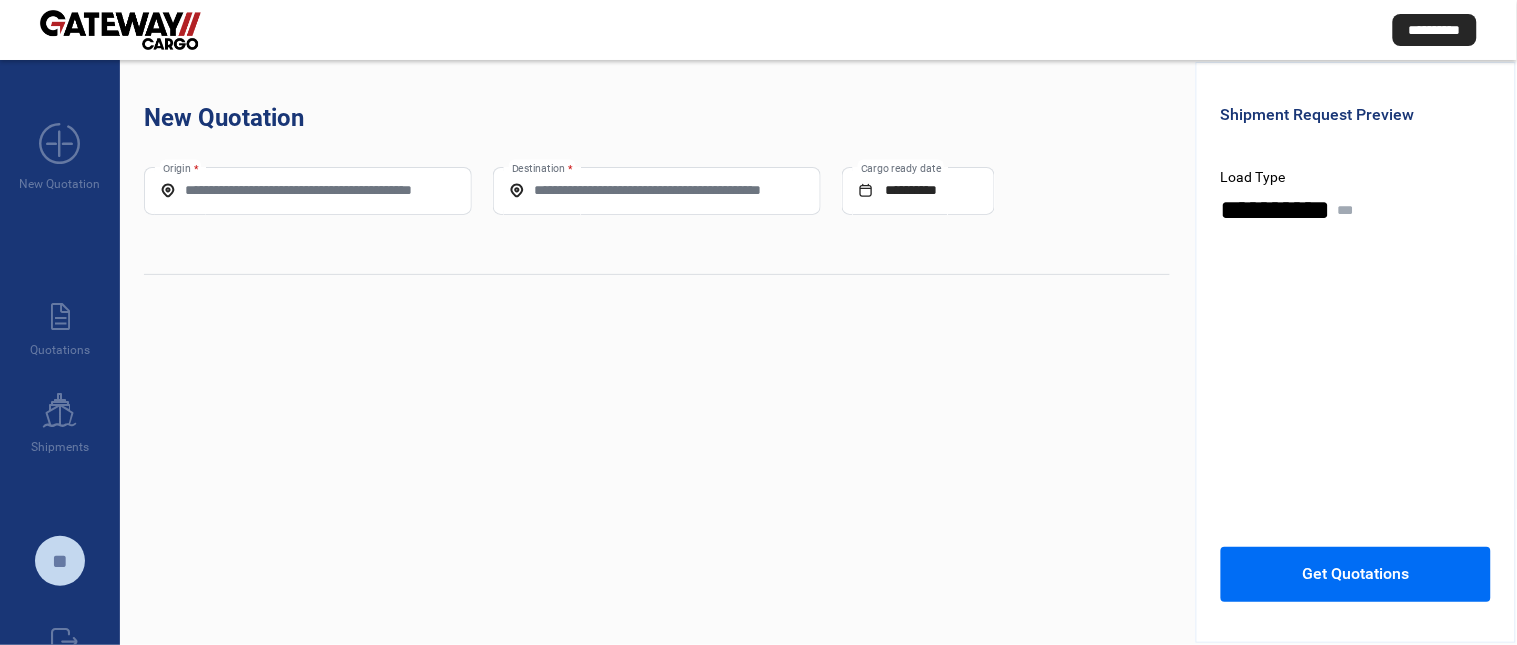 click on "Origin *" at bounding box center (308, 190) 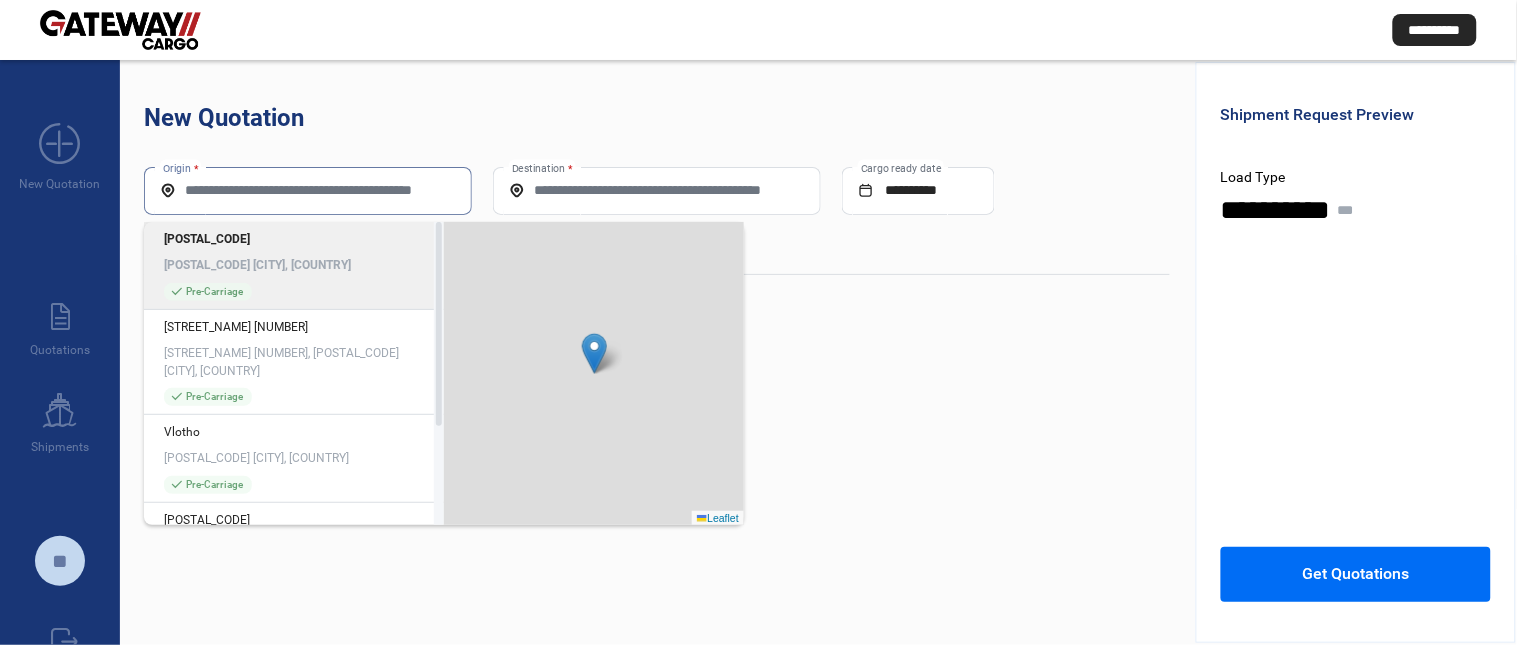 paste on "*****" 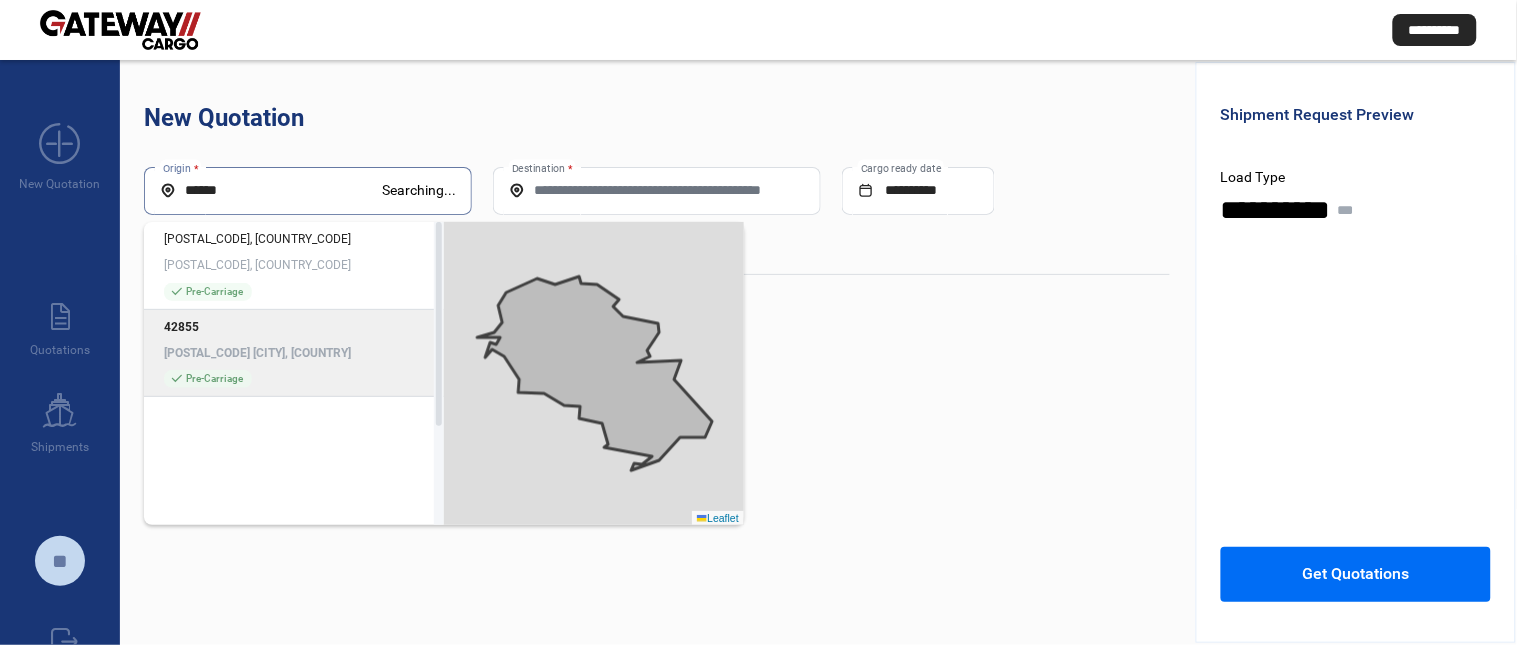 click on "[POSTAL_CODE] [CITY], [COUNTRY]" 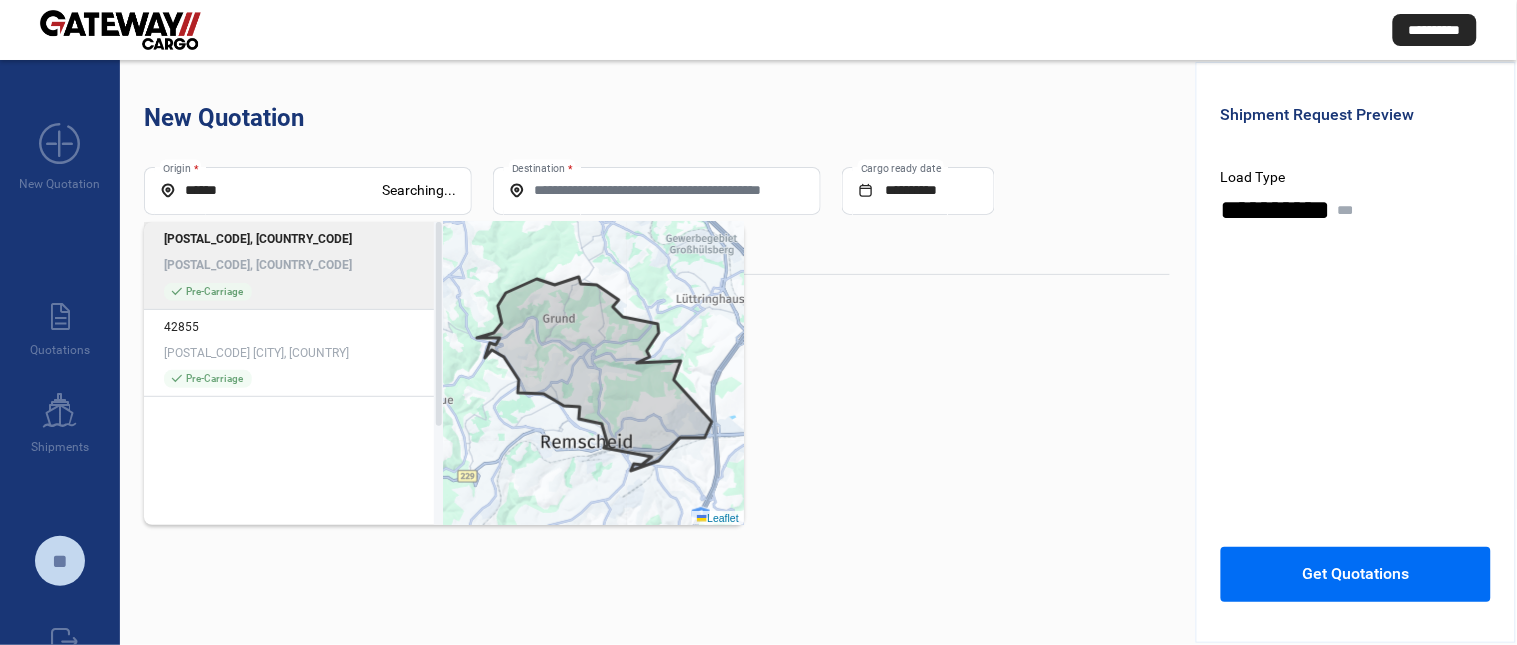type on "**********" 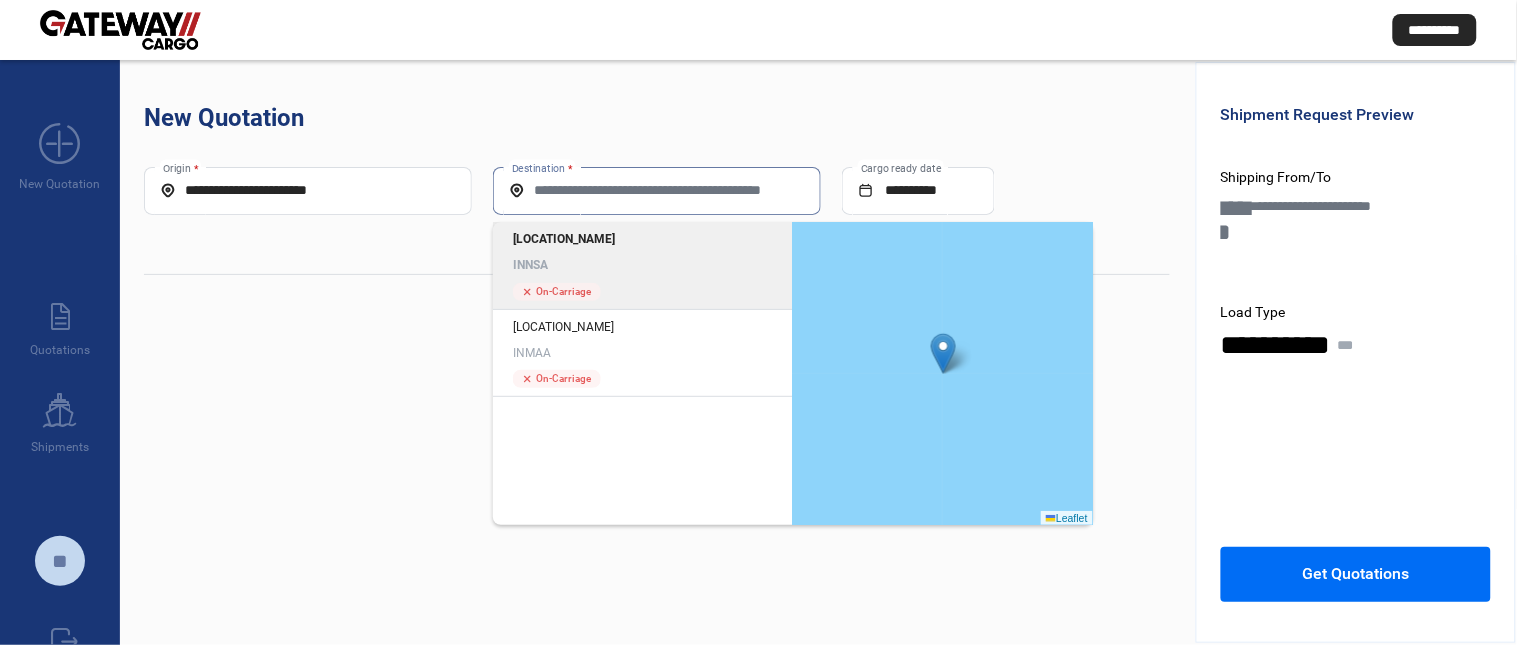 click on "Destination *" at bounding box center (657, 190) 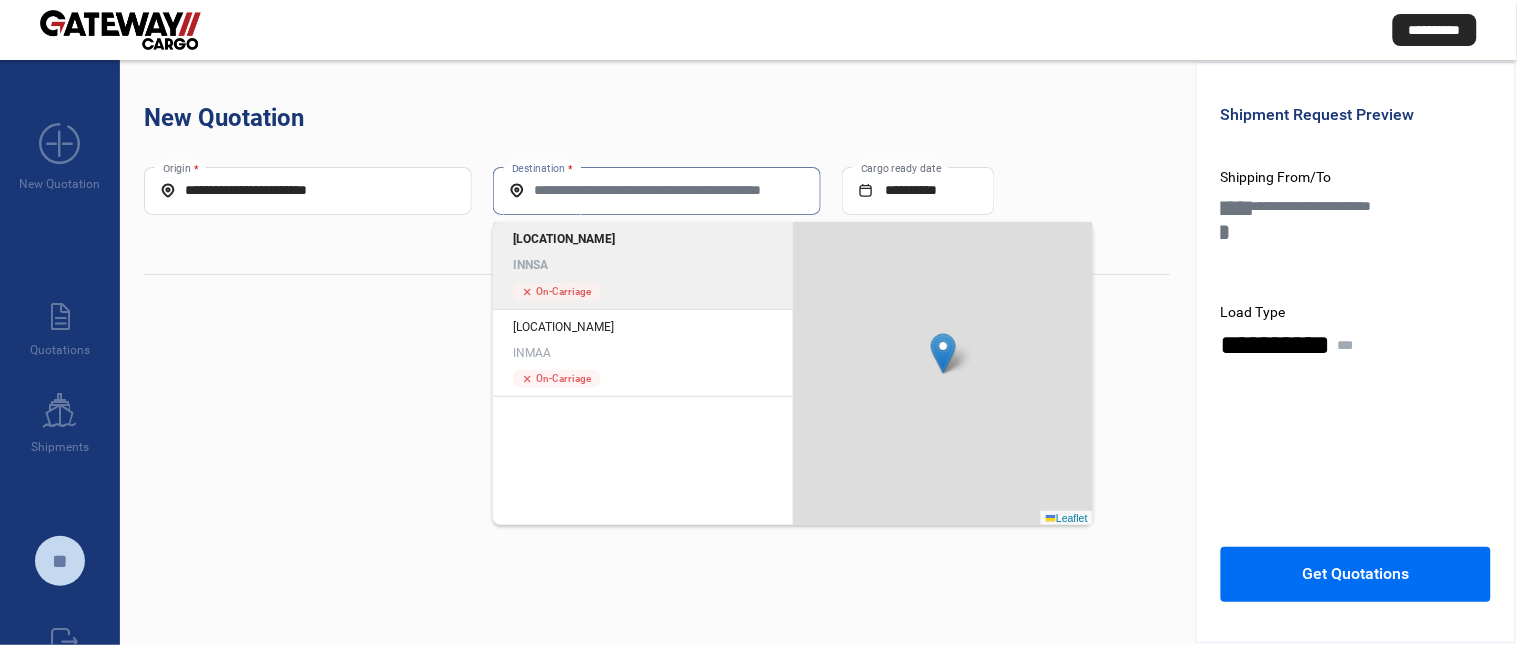 click on "INNSA" 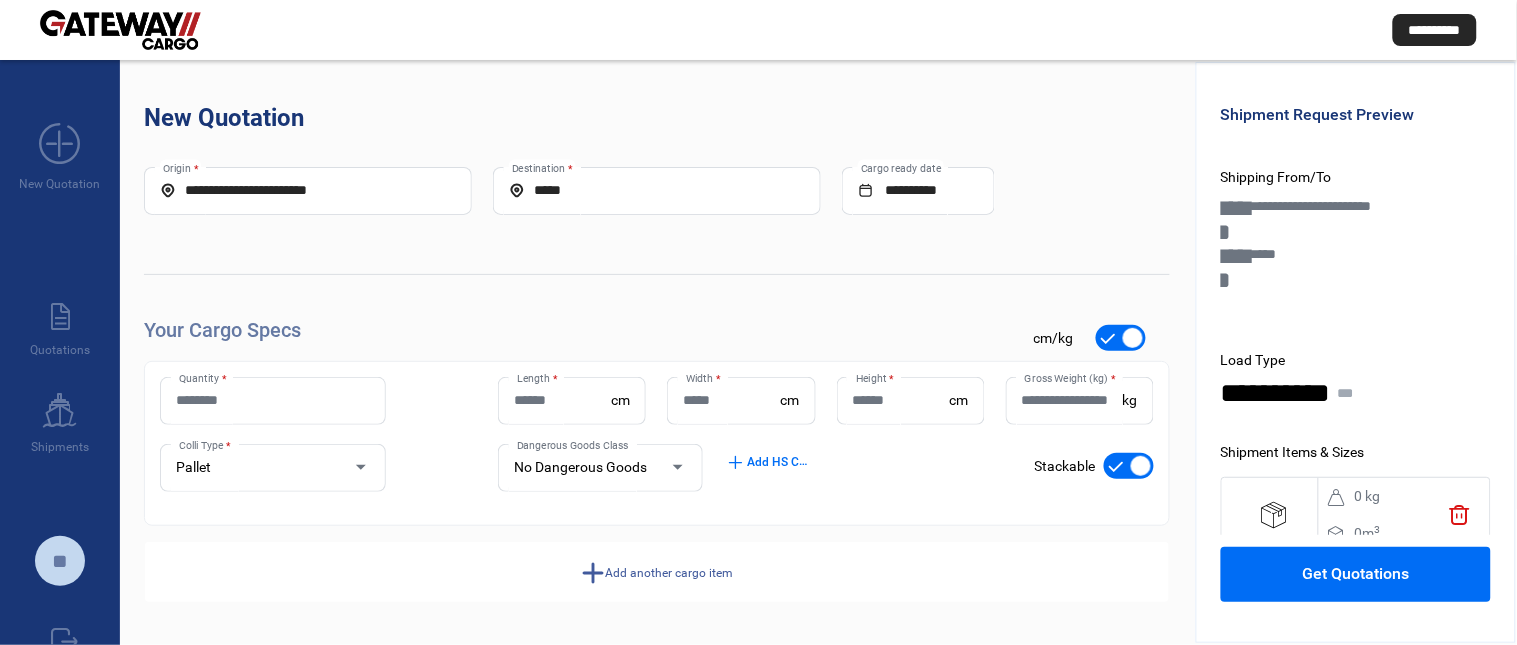 click on "Quantity *" at bounding box center [273, 400] 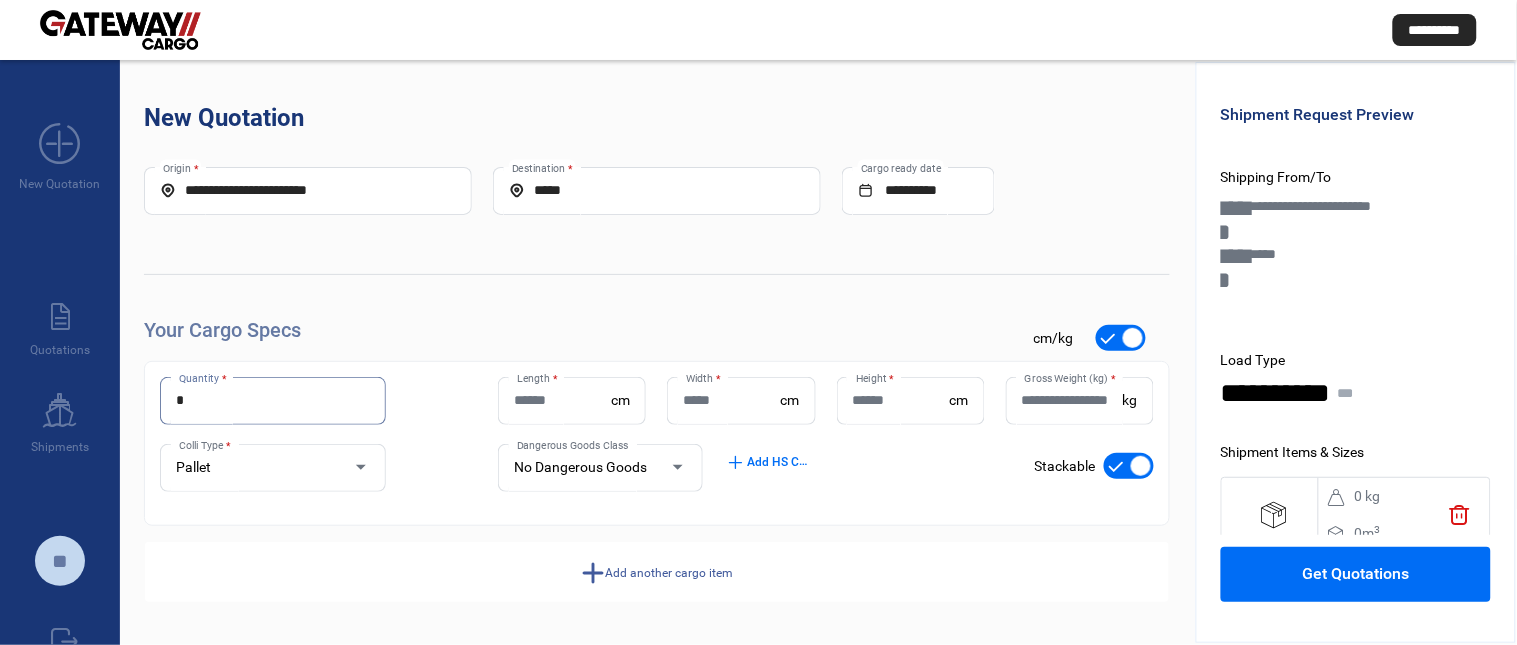 type on "*" 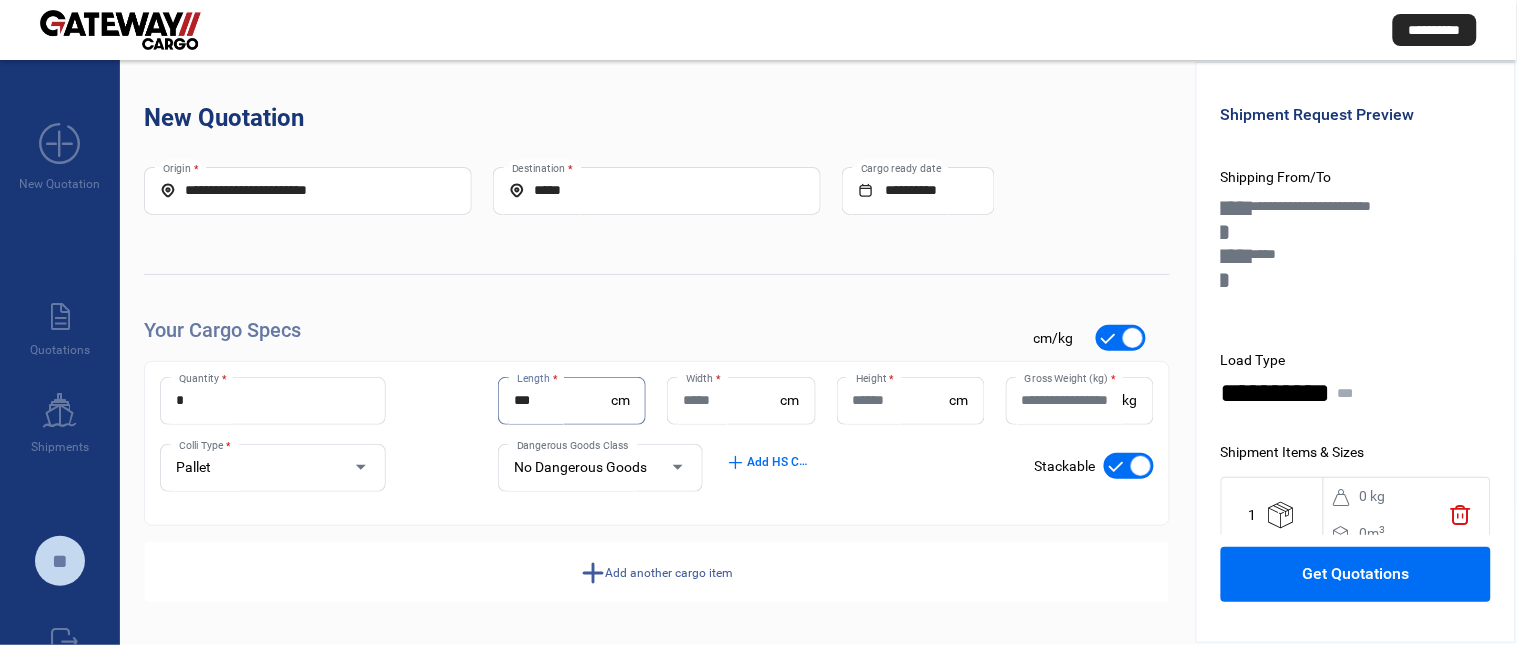 type on "***" 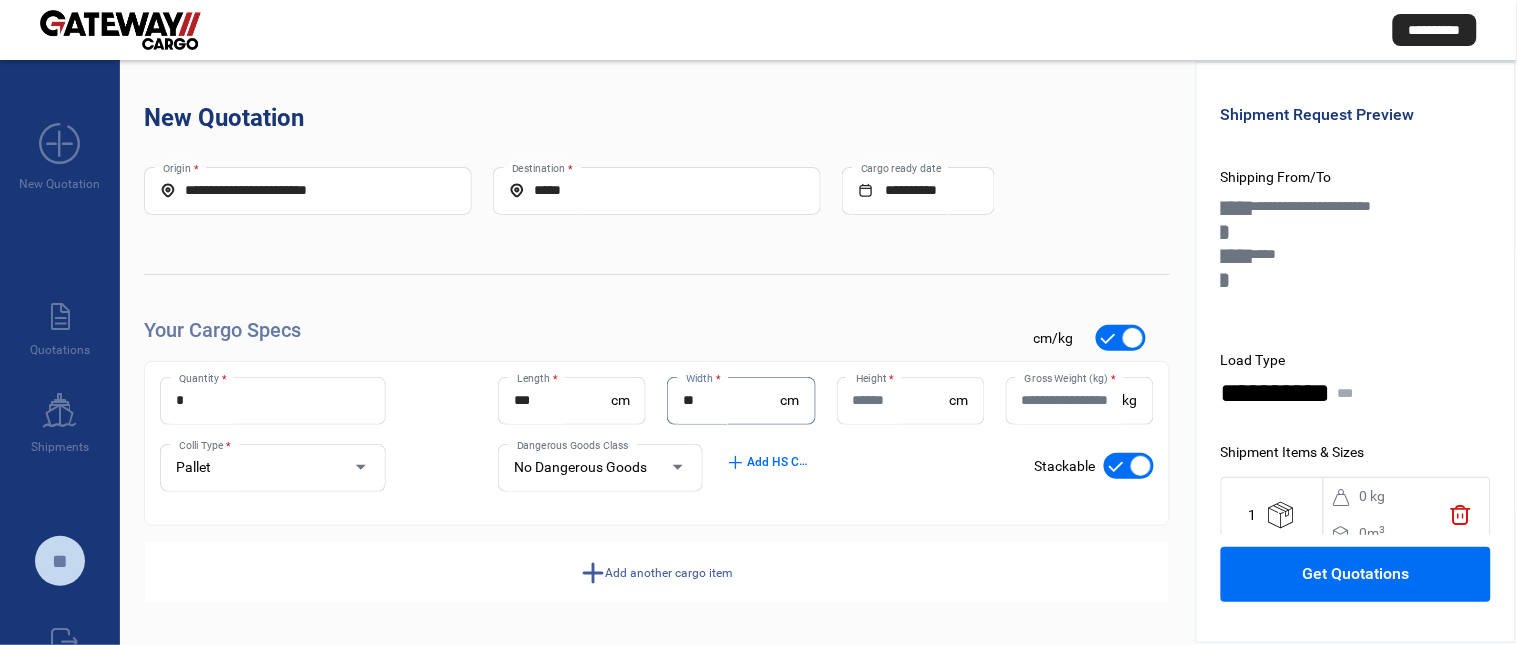 type on "**" 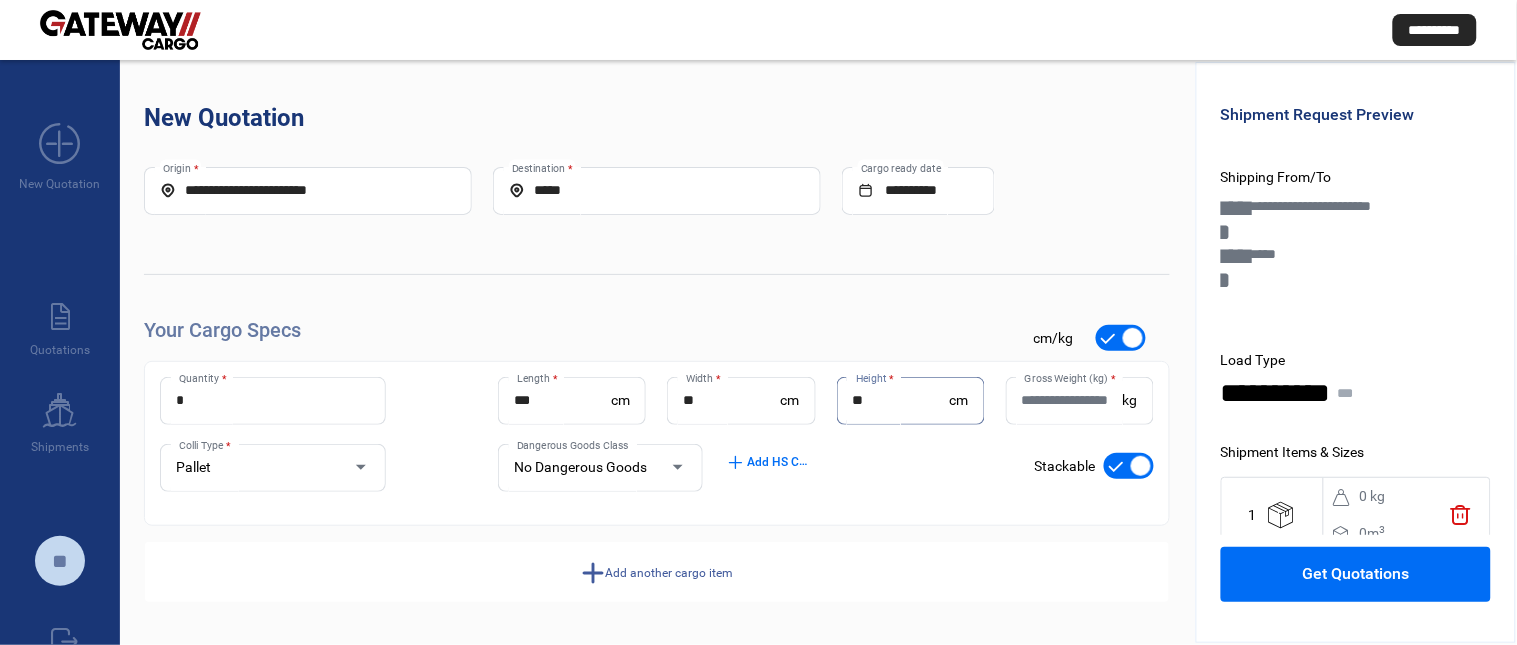 type on "**" 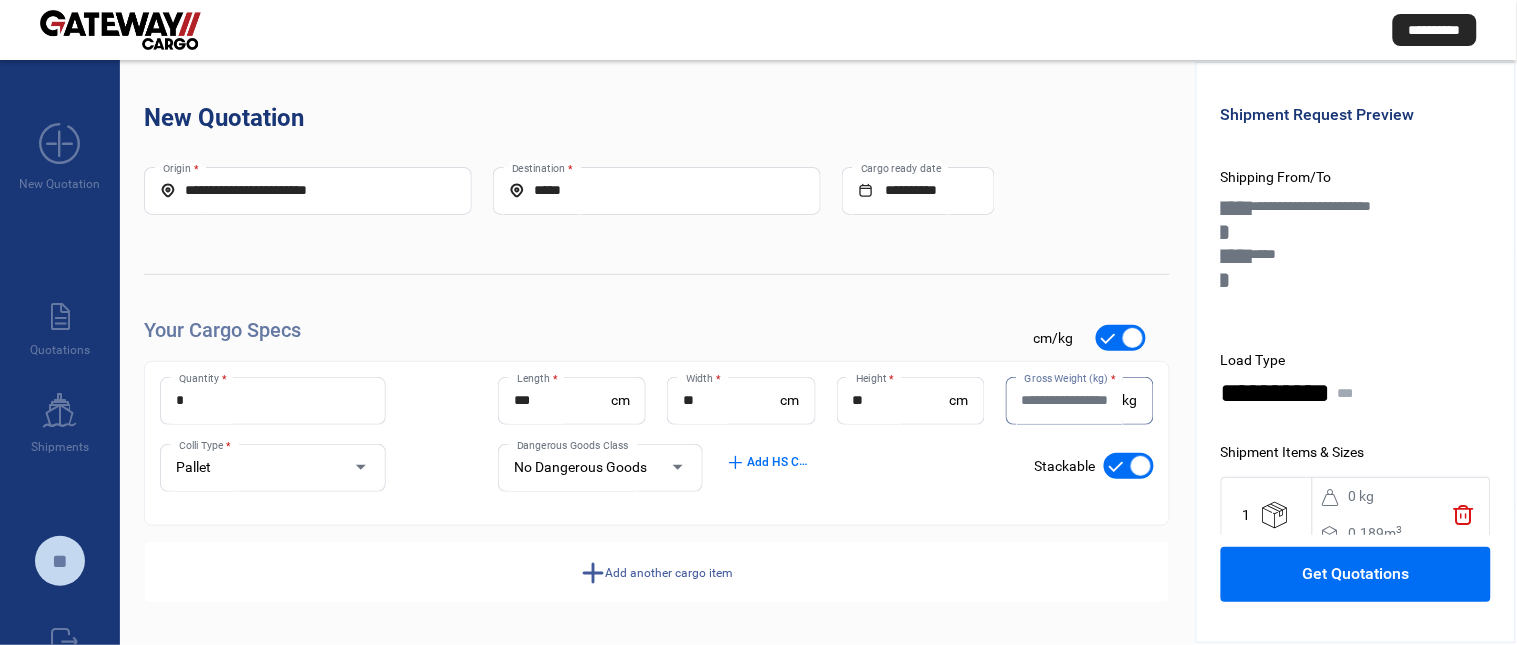 paste on "****" 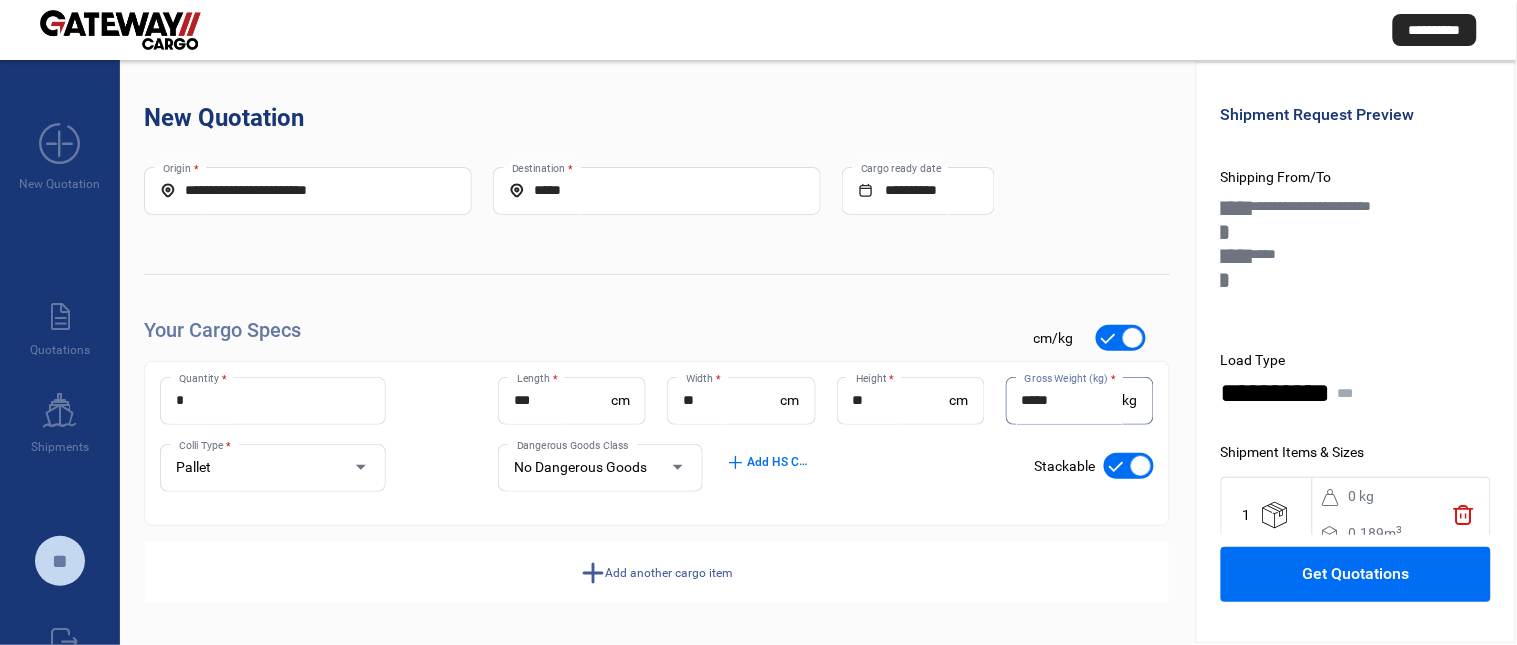 type on "****" 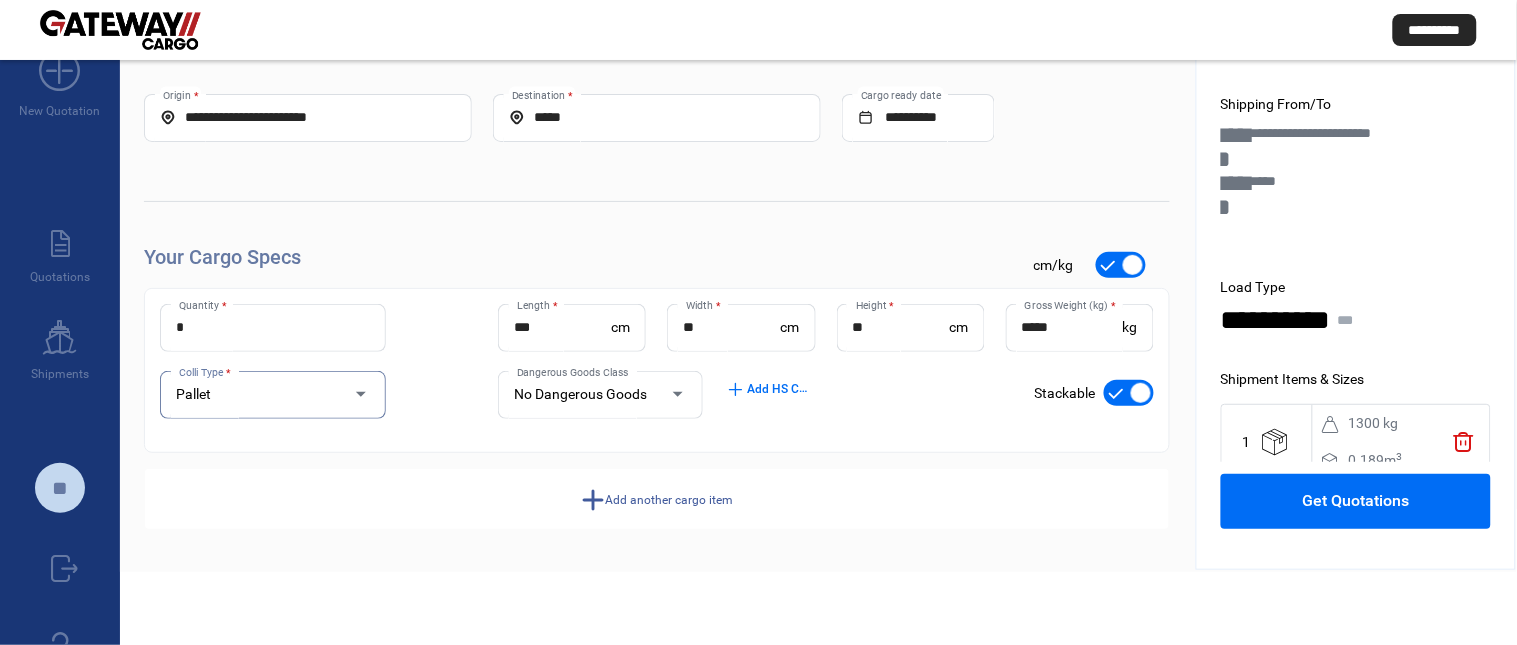 scroll, scrollTop: 173, scrollLeft: 0, axis: vertical 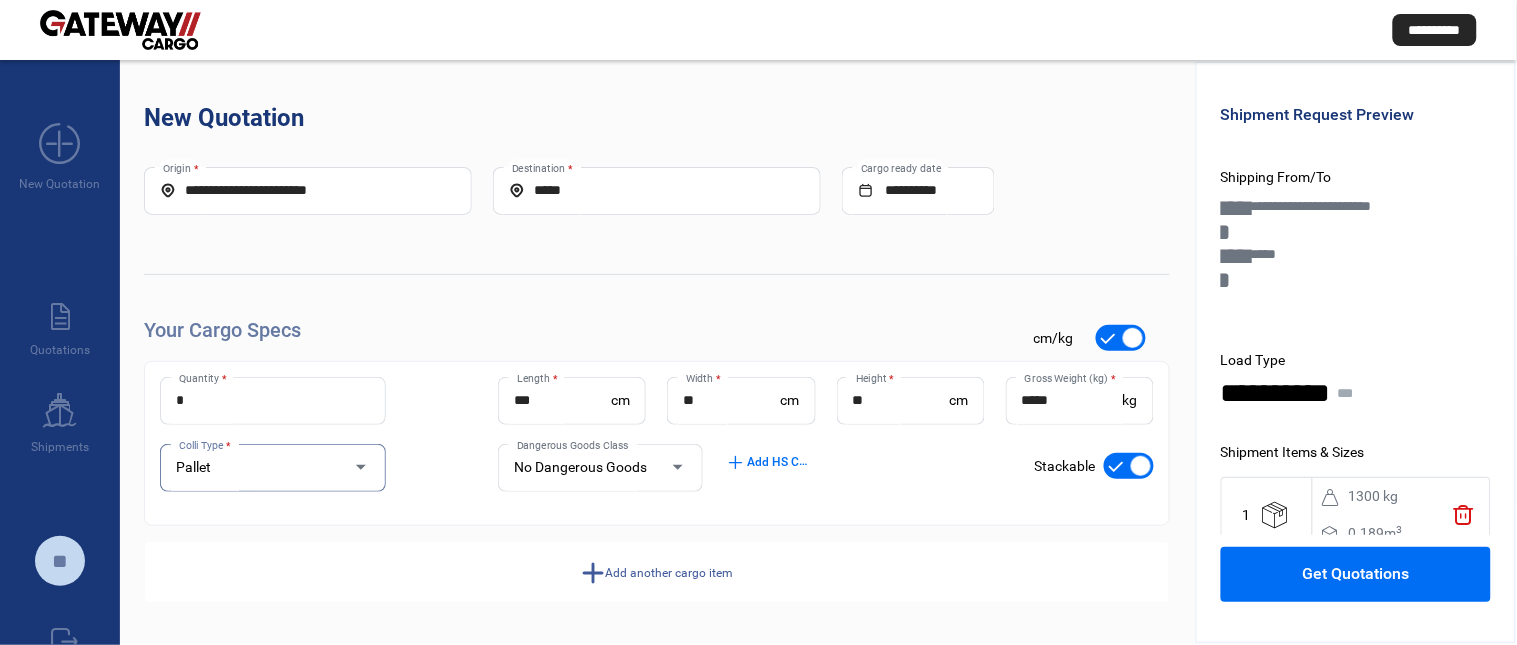 click on "Get Quotations" 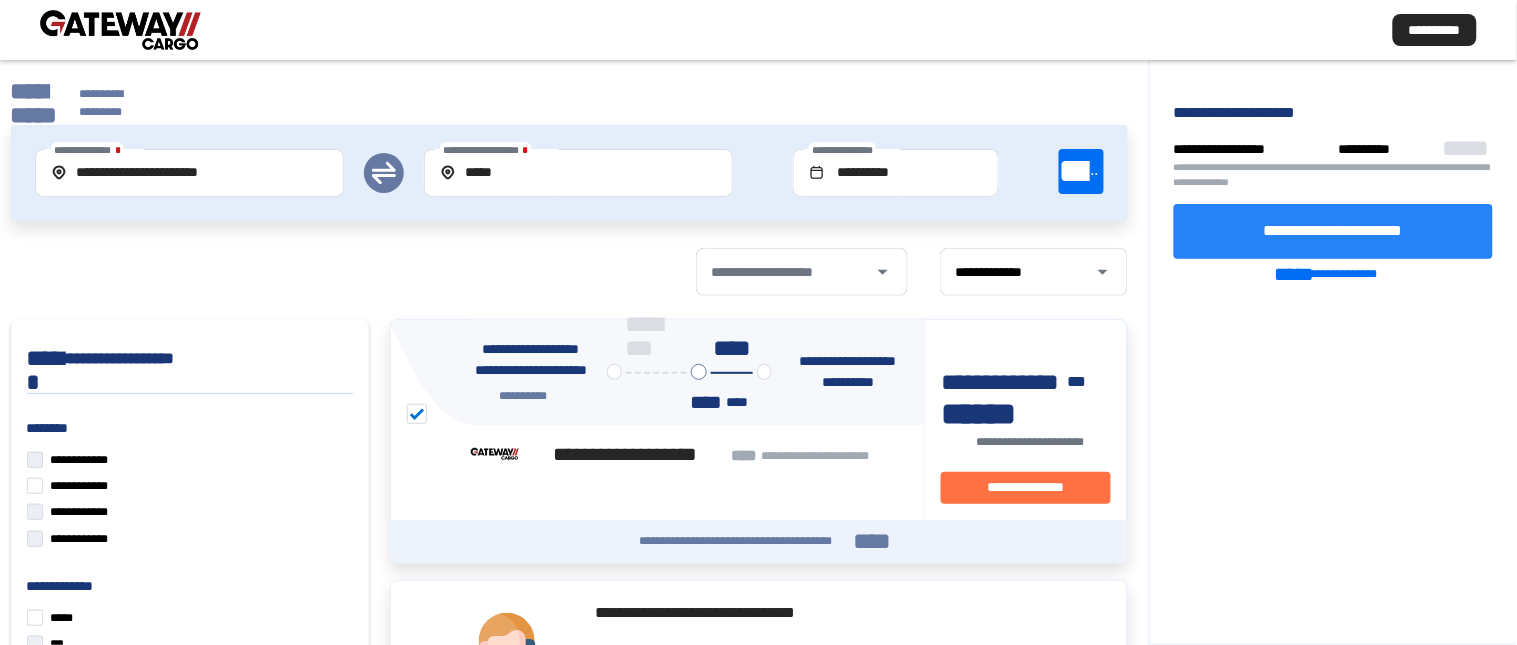 click on "**********" 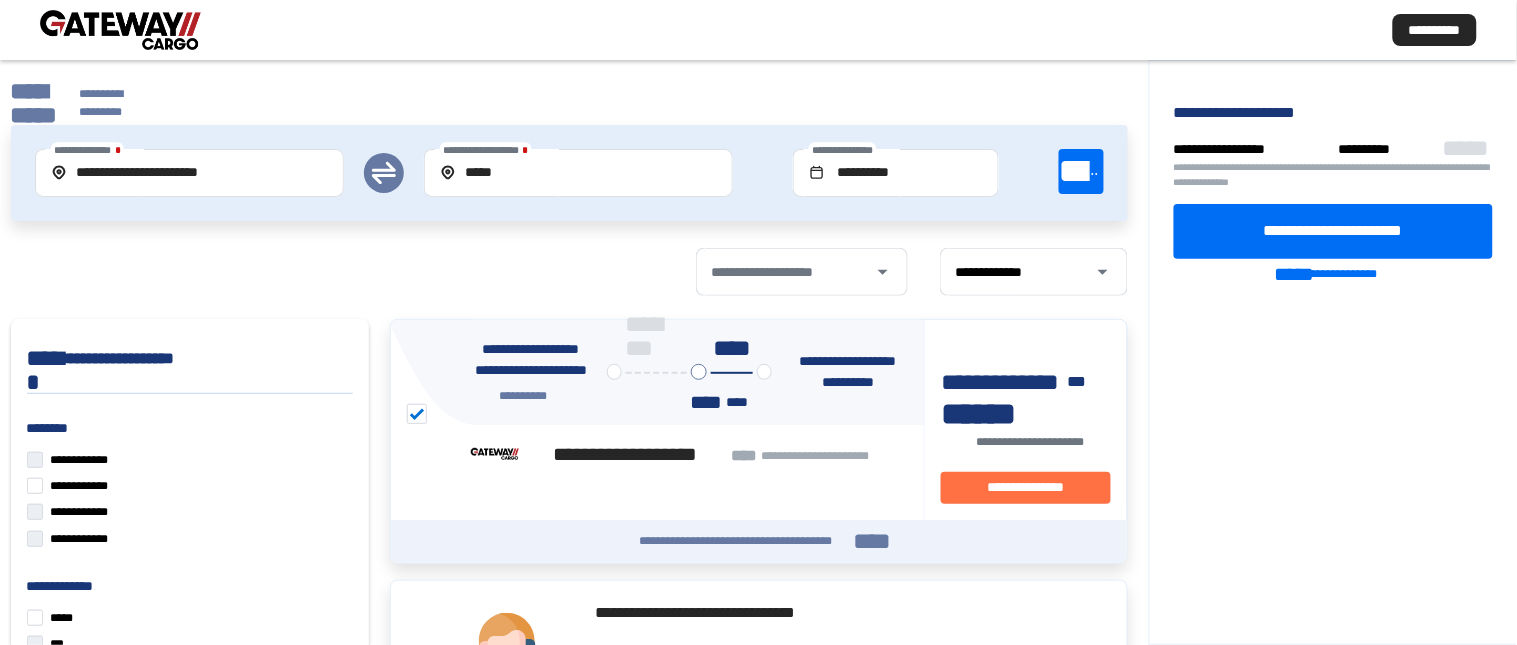 click on "**********" 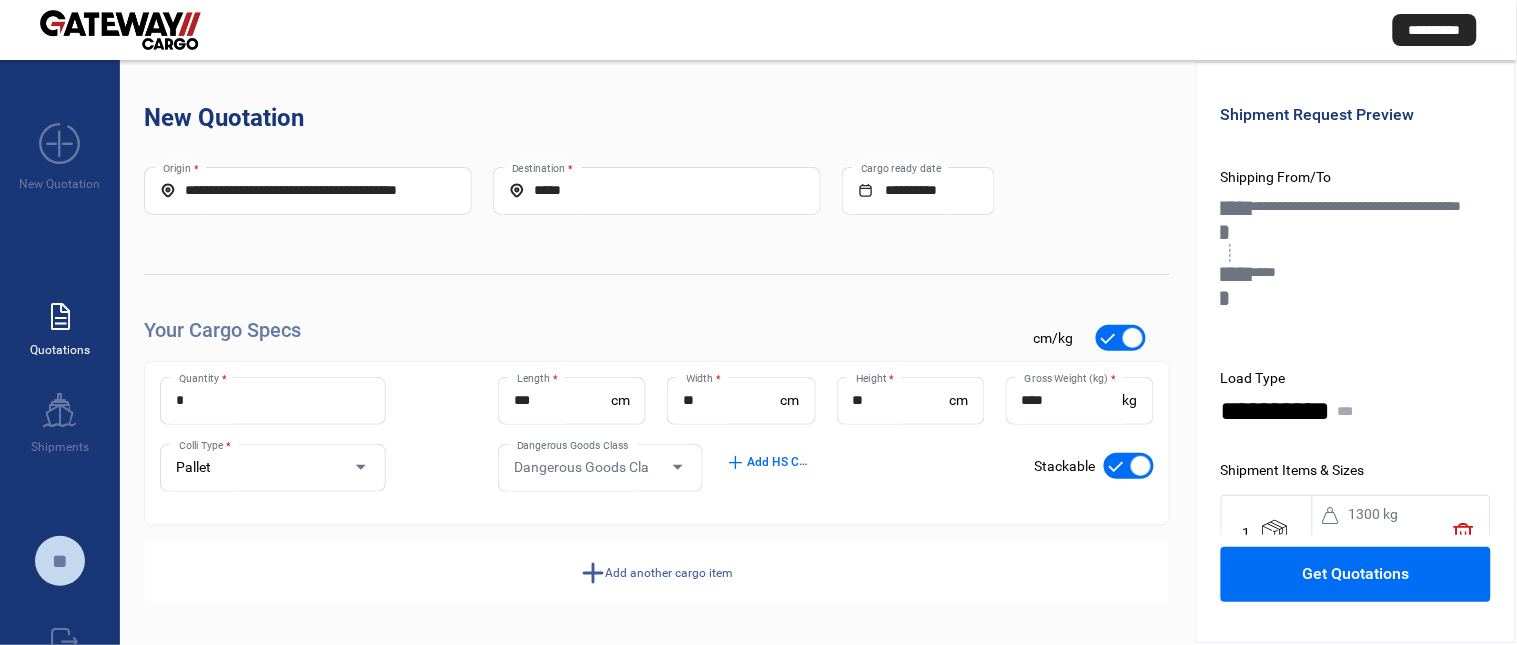 click on "Quotations" at bounding box center (60, 350) 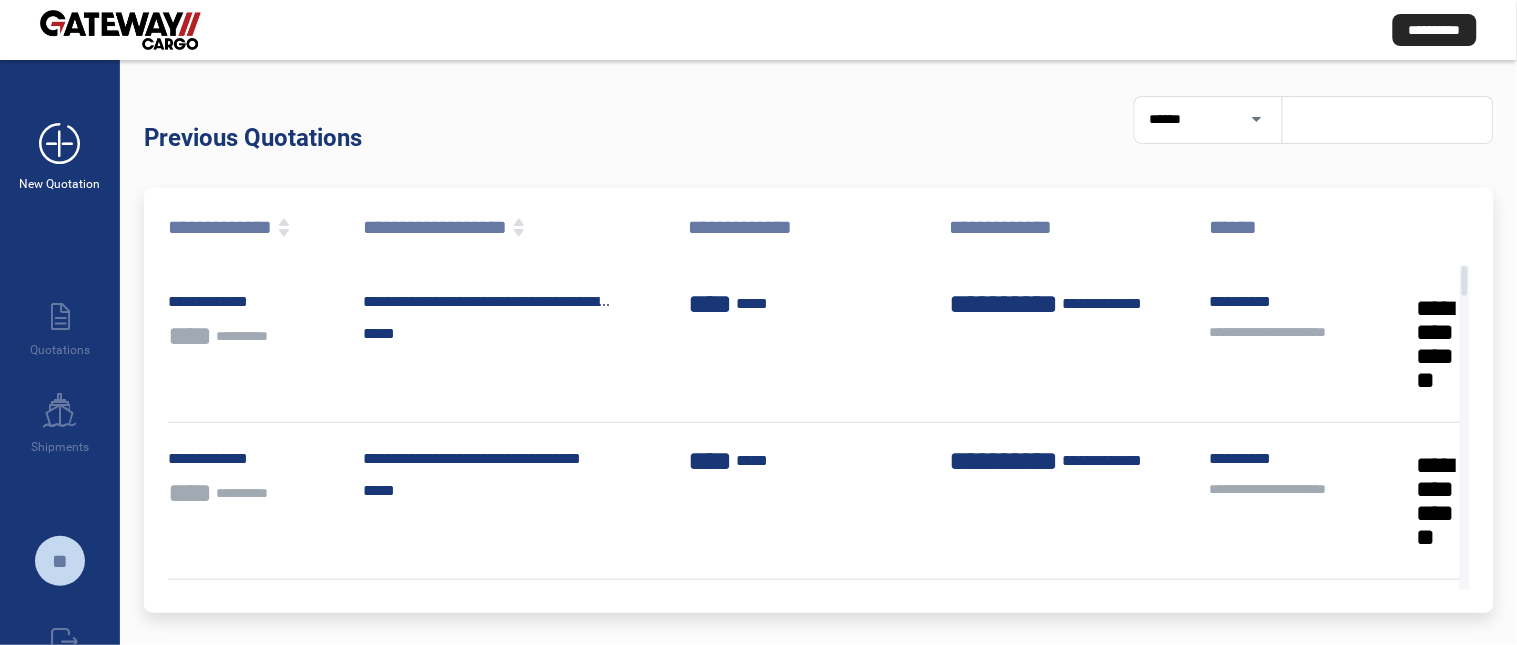 drag, startPoint x: 70, startPoint y: 170, endPoint x: 98, endPoint y: 180, distance: 29.732138 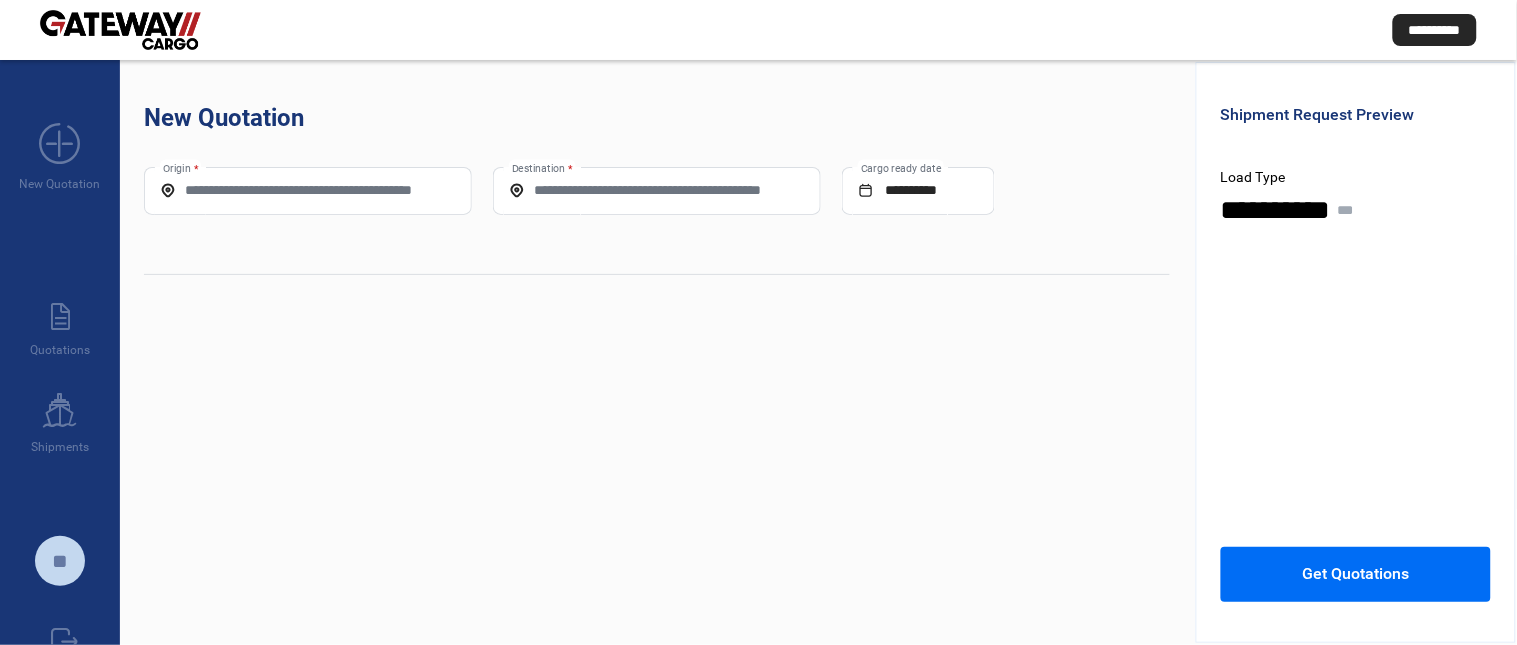 click on "Origin *" at bounding box center (308, 190) 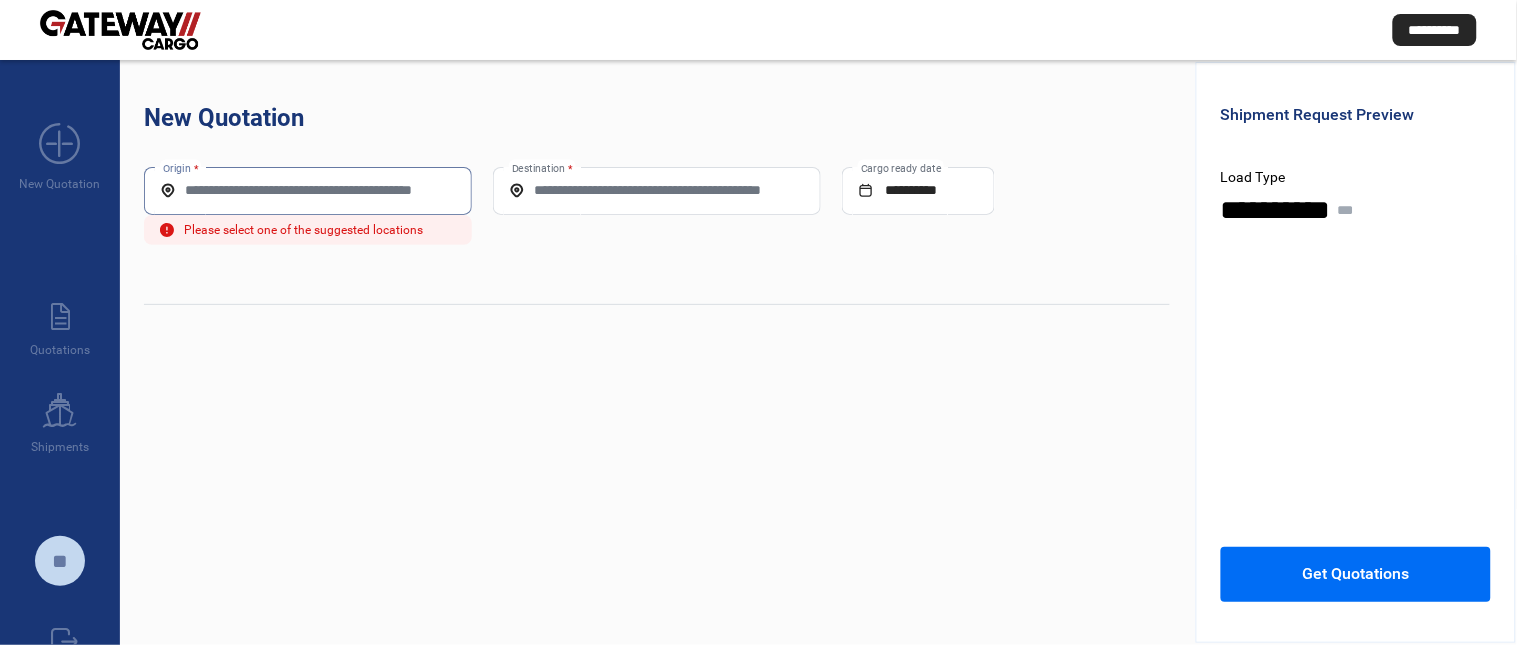 paste on "**********" 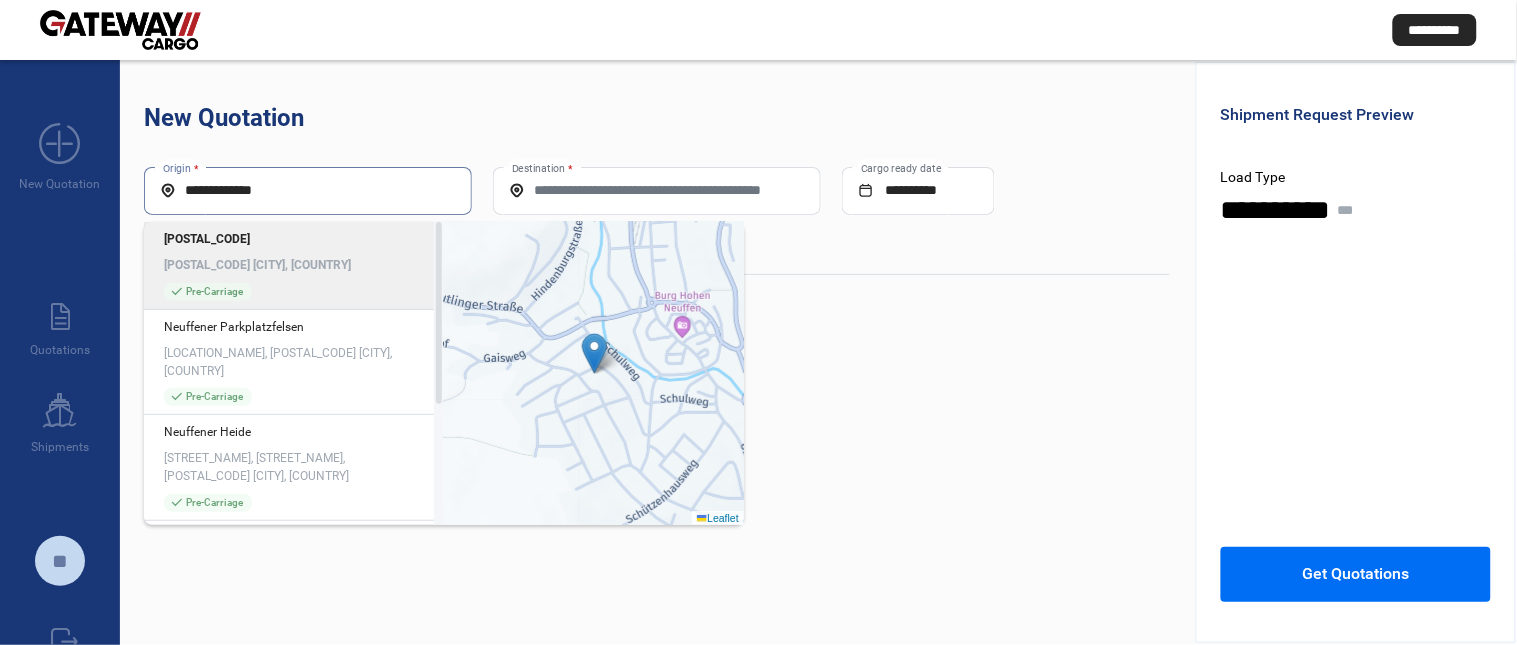 click on "[POSTAL_CODE] [CITY], [COUNTRY]" 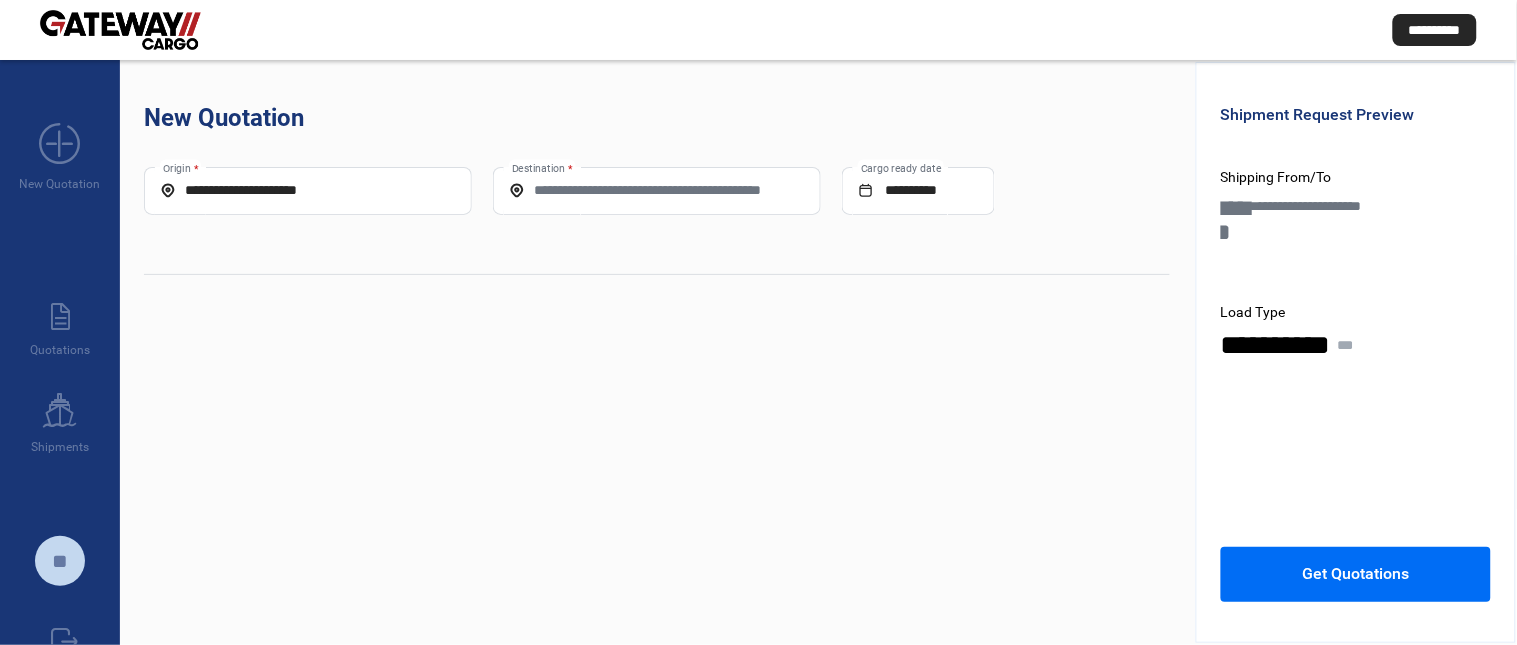 click on "Destination *" at bounding box center [657, 190] 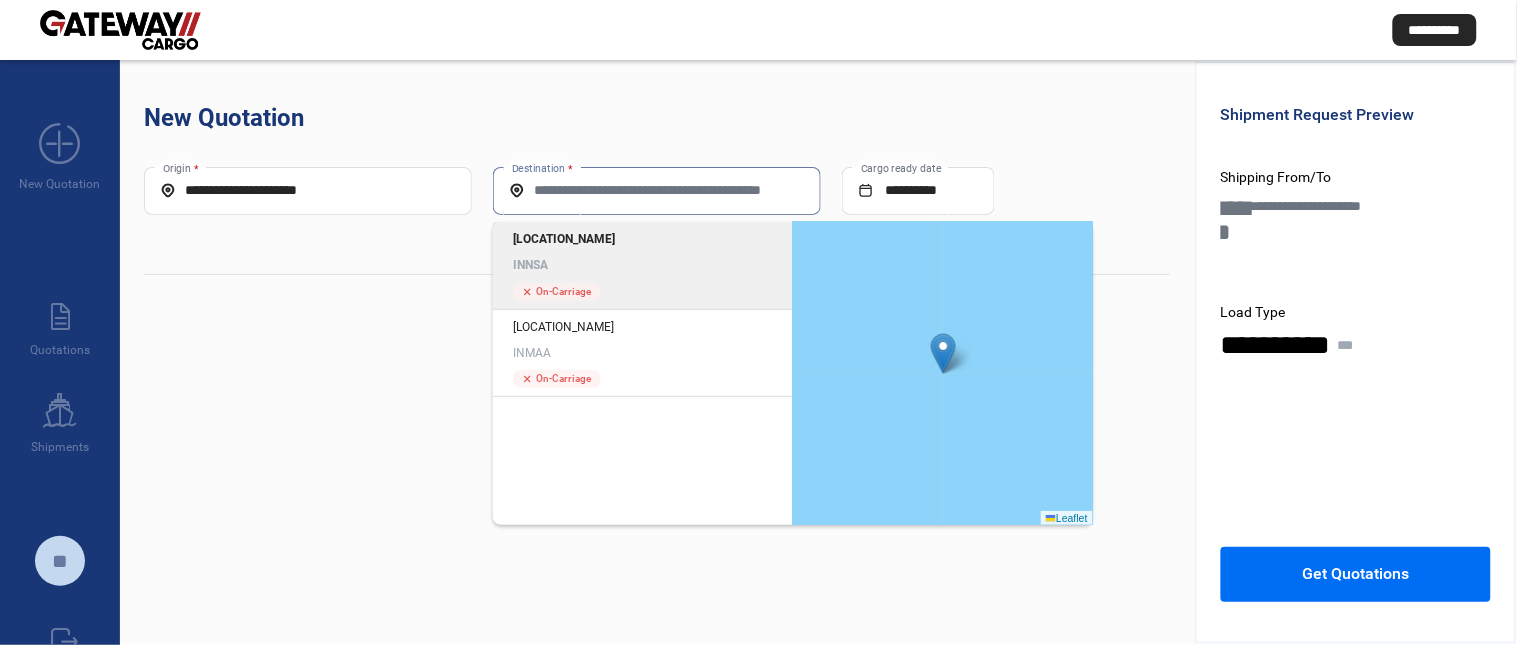 click on "[LOCATION_NAME] [COUNTRY_CODE]" 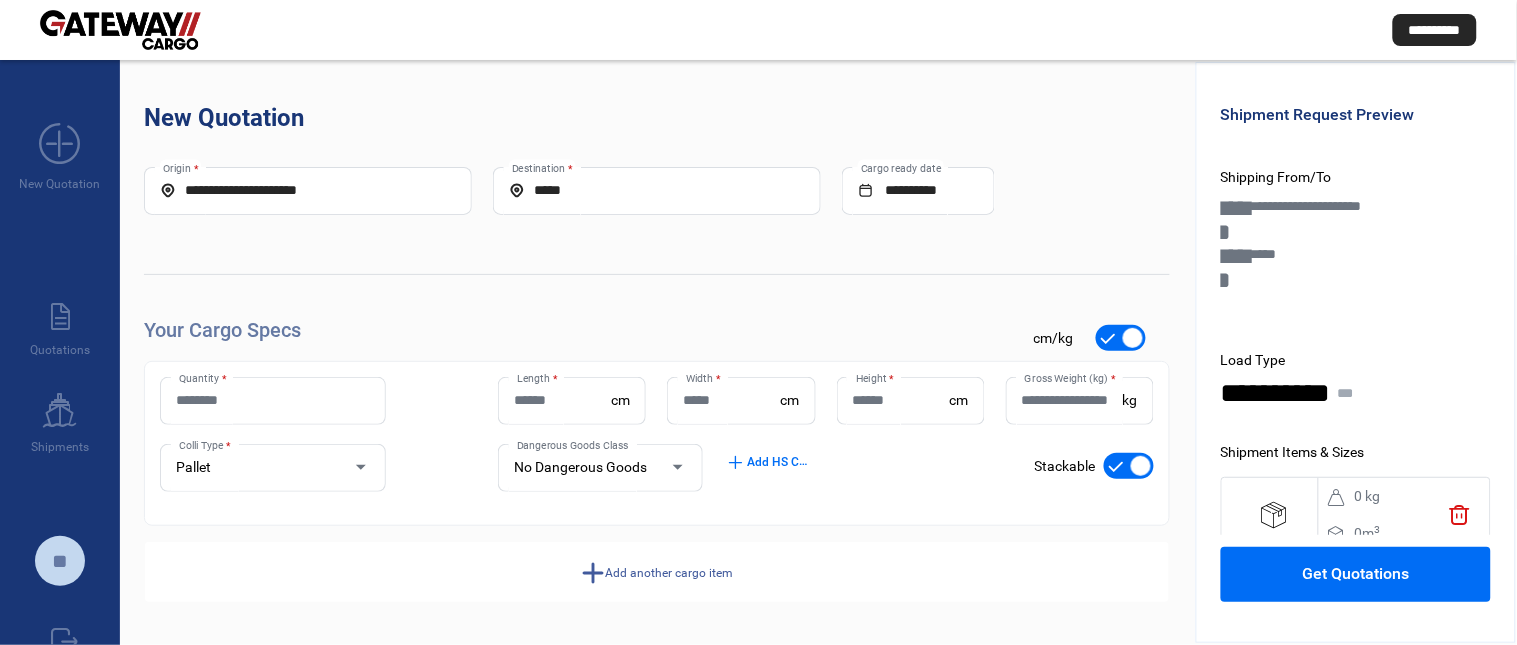 click on "Quantity *" 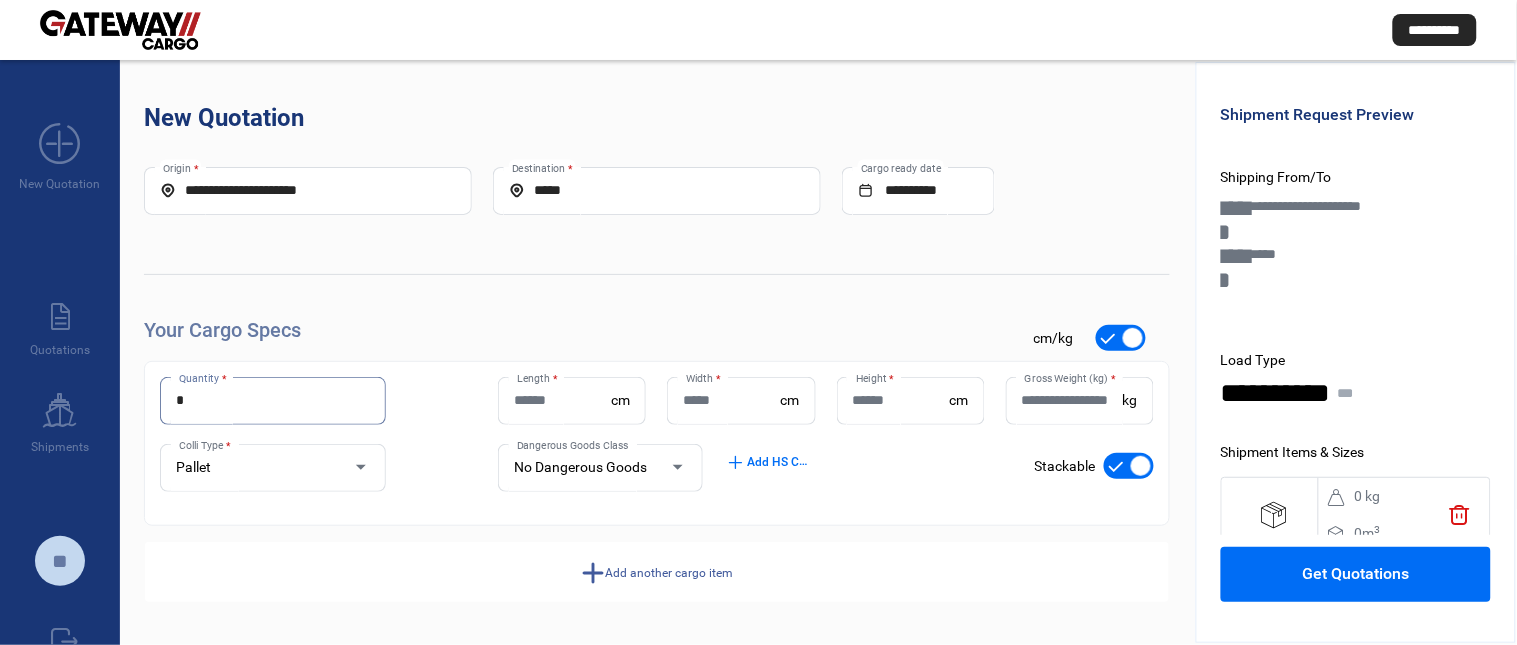 type on "*" 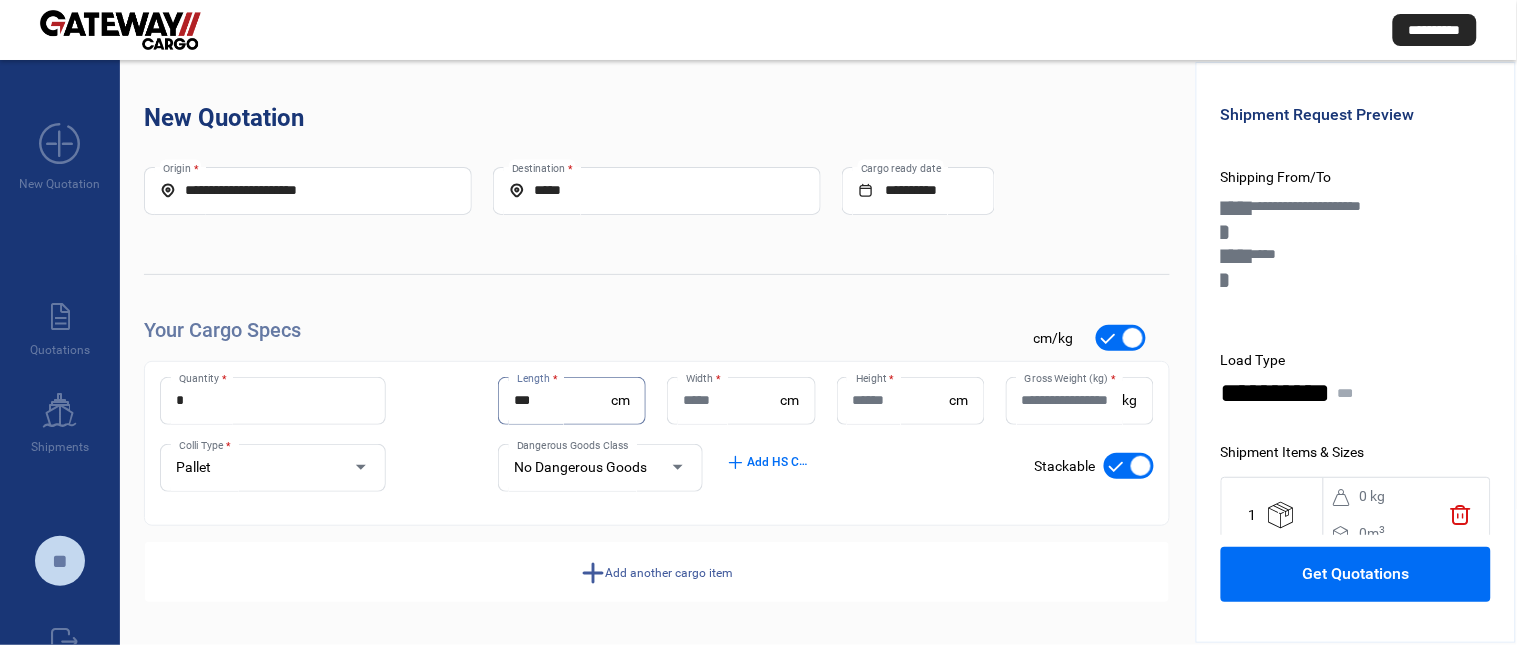 type on "***" 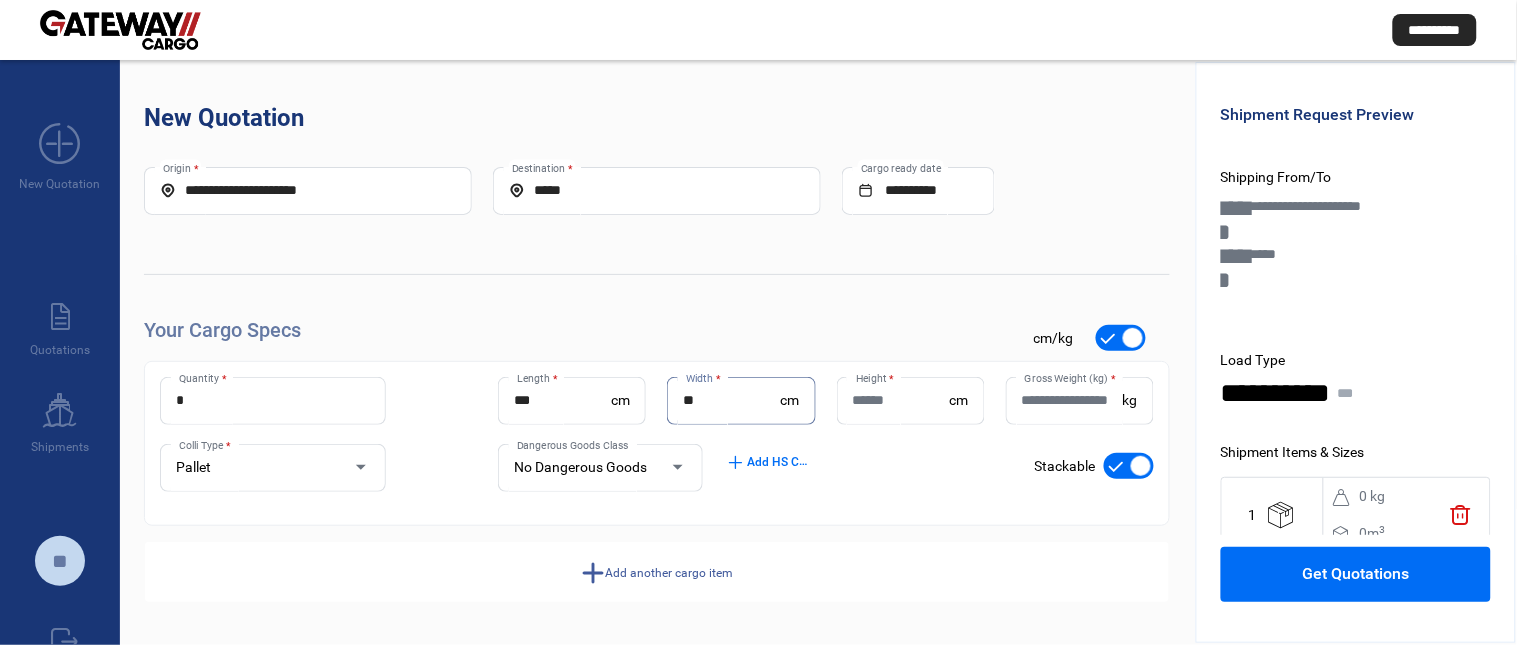 type on "**" 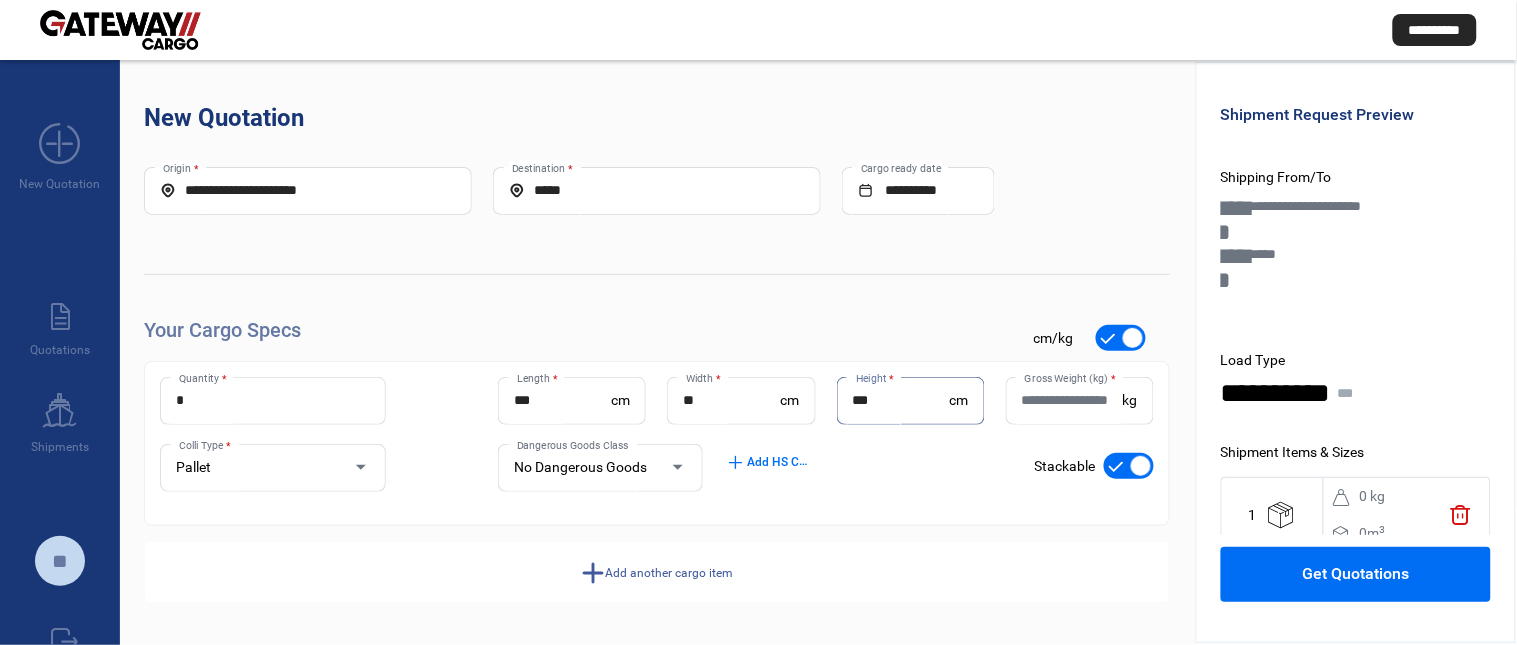 type on "***" 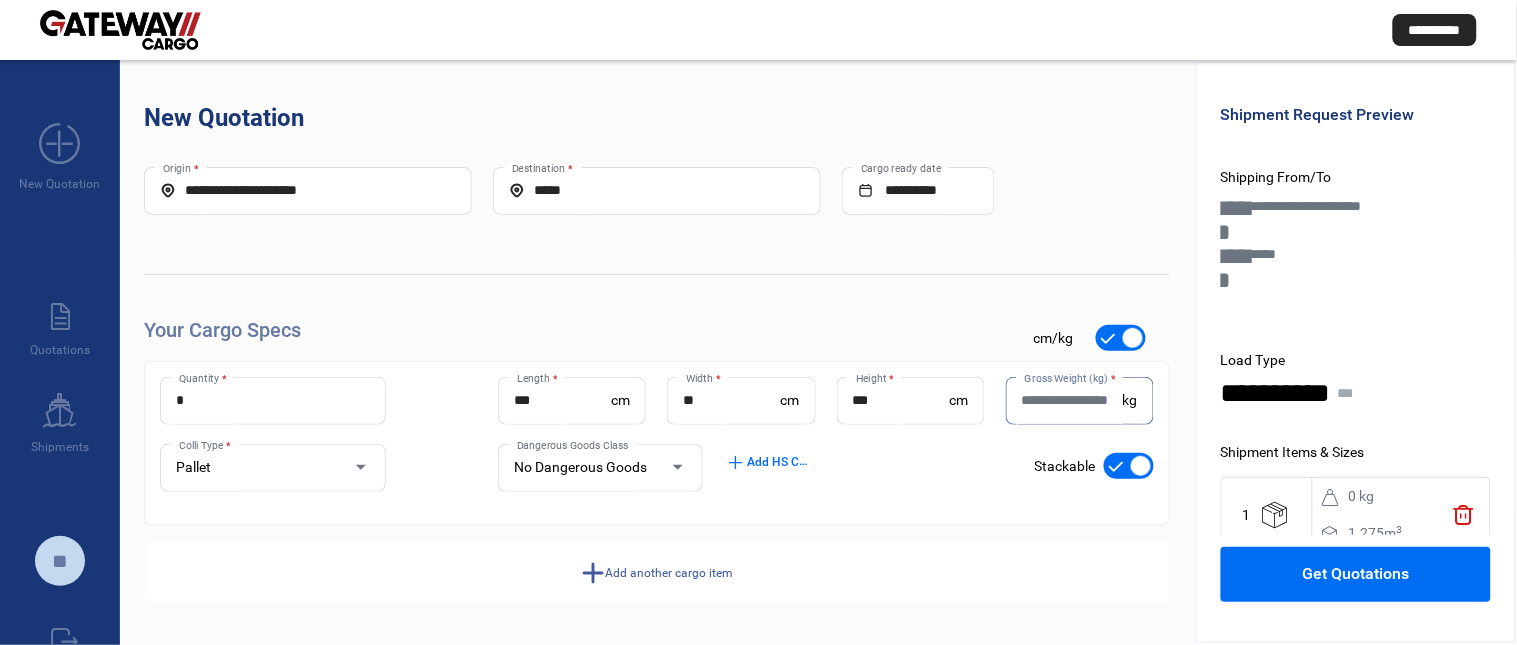 paste on "***" 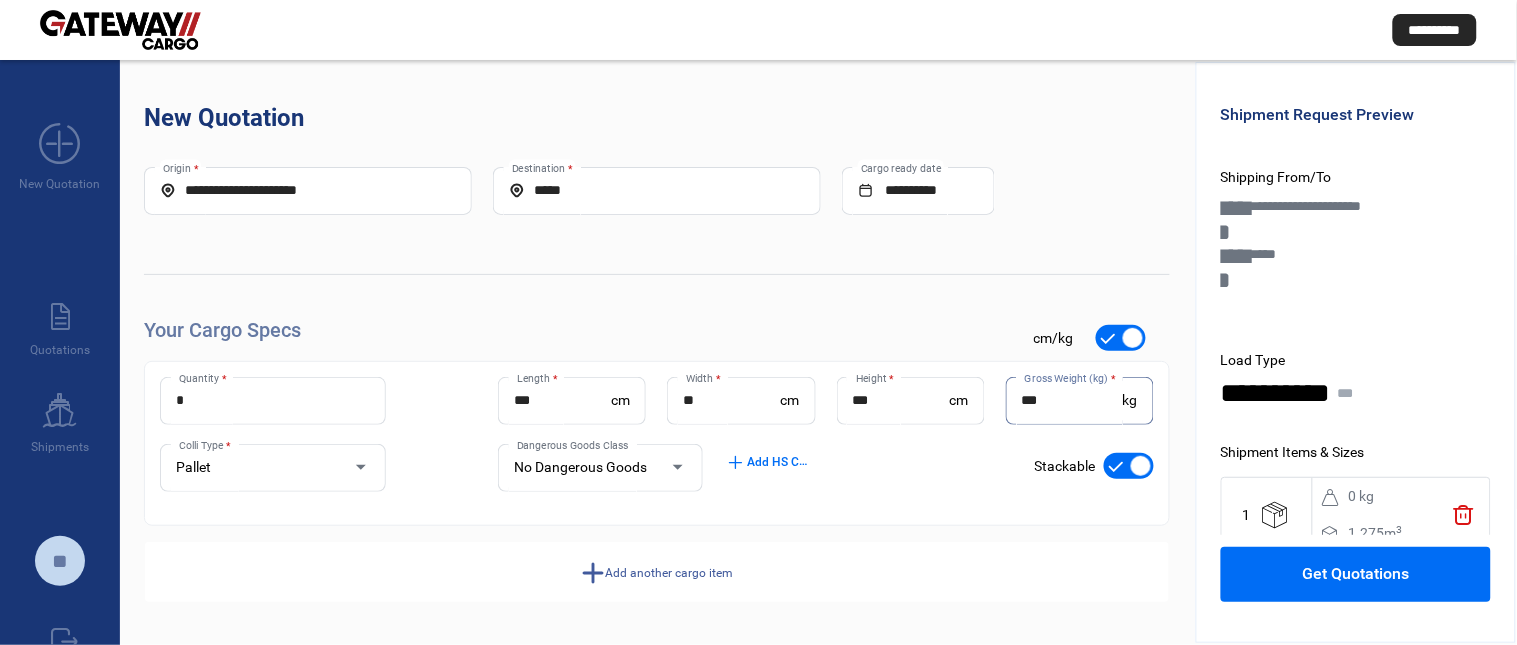 type on "***" 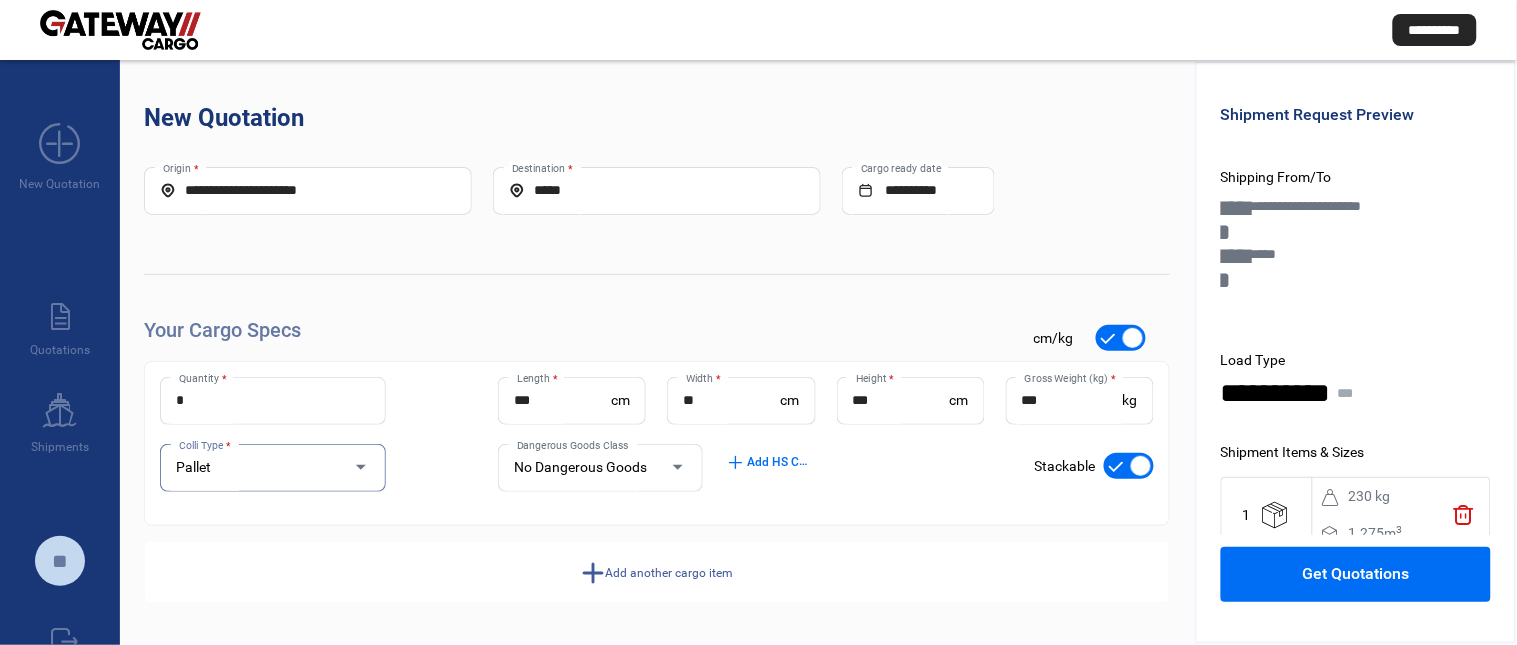 click on "Get Quotations" 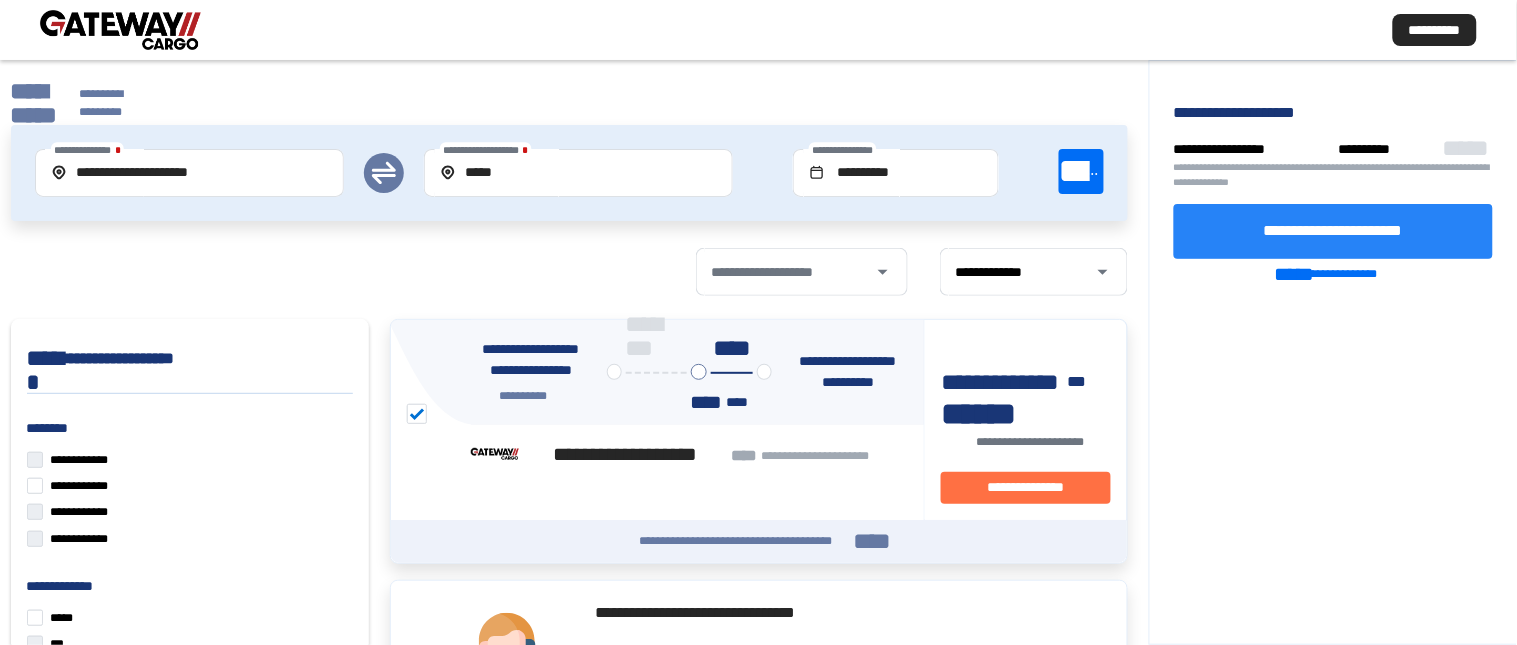 click on "**********" 